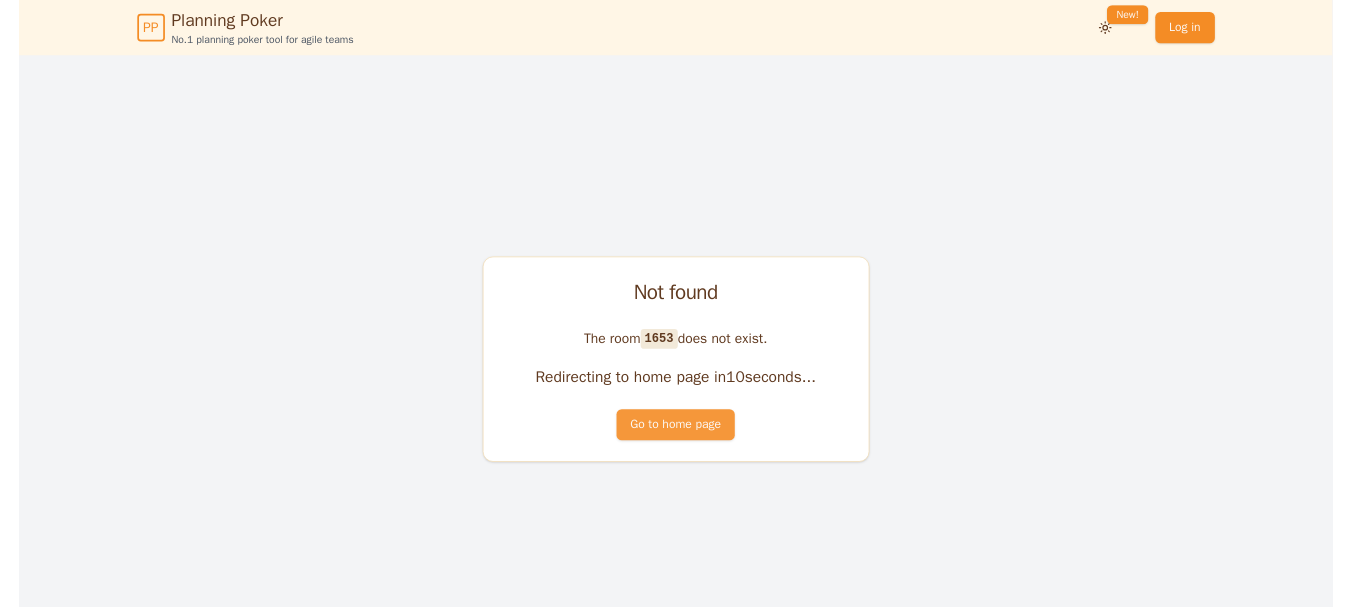 scroll, scrollTop: 0, scrollLeft: 0, axis: both 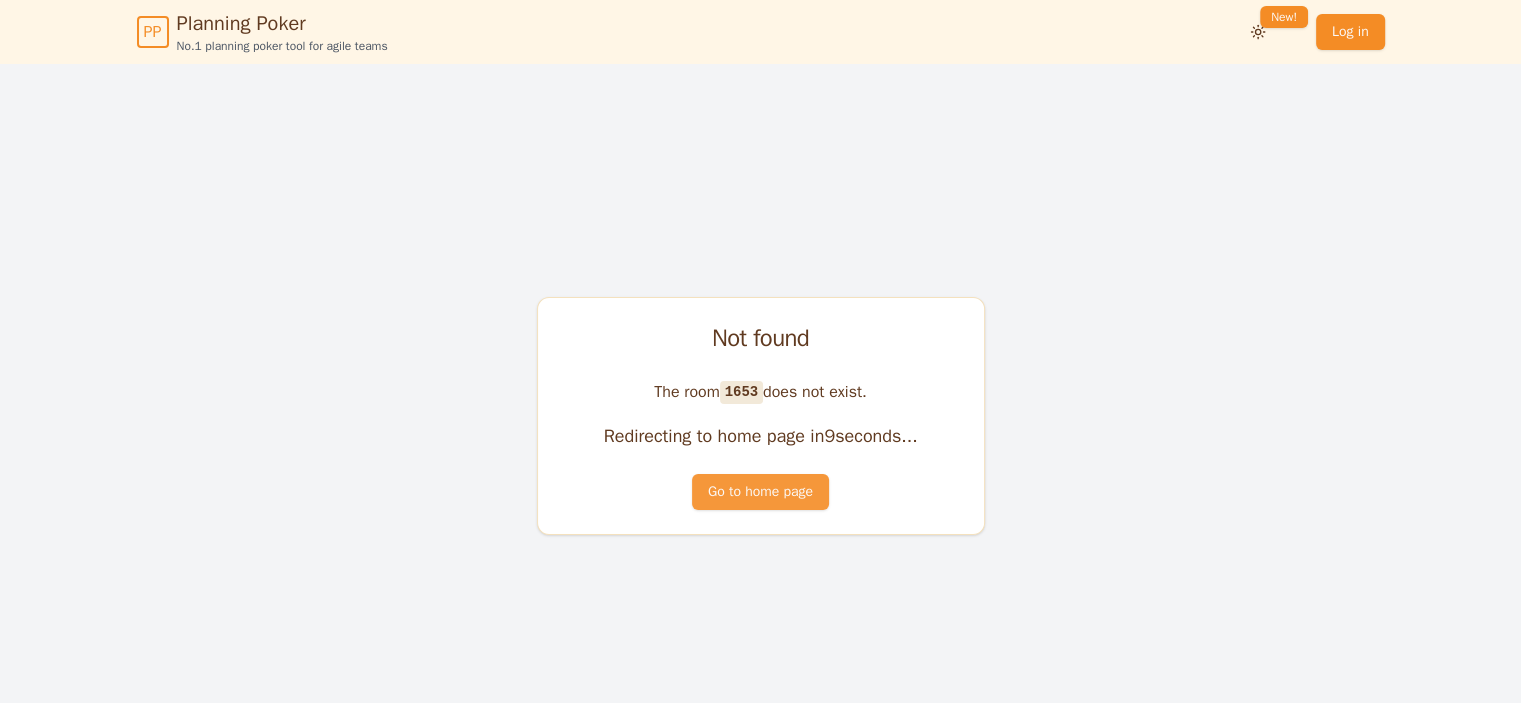 click on "Go to home page" at bounding box center [760, 492] 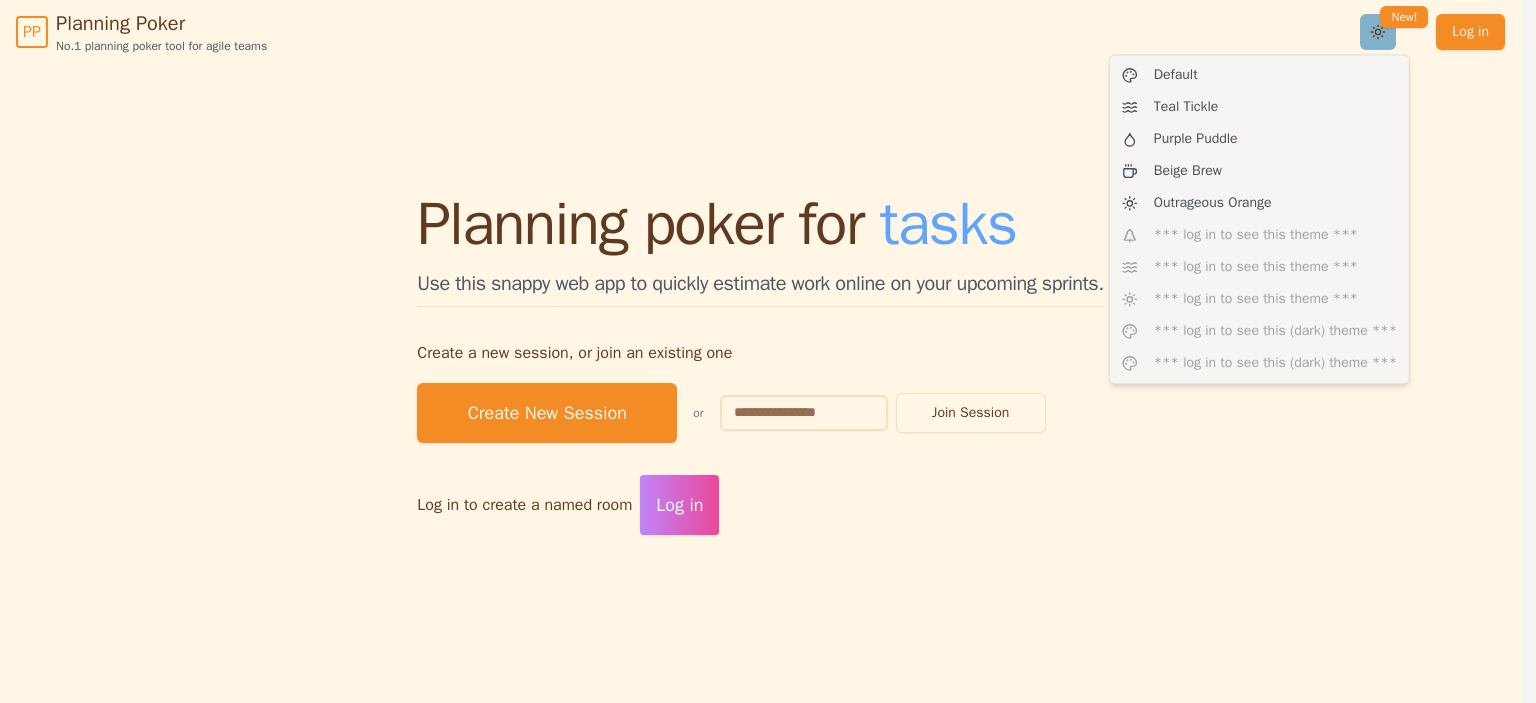 click on "PP Planning Poker No.1 planning poker tool for agile teams Toggle theme New! Log in Menu Planning poker for   tasks Use this snappy web app to quickly estimate work online on your upcoming sprints. Create a new session, or join an existing one Create New Session or Join Session Log in to create a named room Log in About us Online Planning Poker Tool Planning poker is an engaging way to improve planning and estimation for remote and in-person teams. As a team, discuss the scope and effort for each task, then compare the anonymous estimates. If there's no agreement, talk it over to understand the work better, and estimate again until everyone agrees. Create Your Own Named Rooms Seamlessly Create and Share Rooms Effortlessly create custom rooms for your team to collaborate on planning and estimation. Share unique URLs like   [DOMAIN_NAME][URL]   to invite your team members and start estimating together. Log in Themes Pick a theme that suits your style. Default Teal Tickle Purple Puddle" at bounding box center (768, 1689) 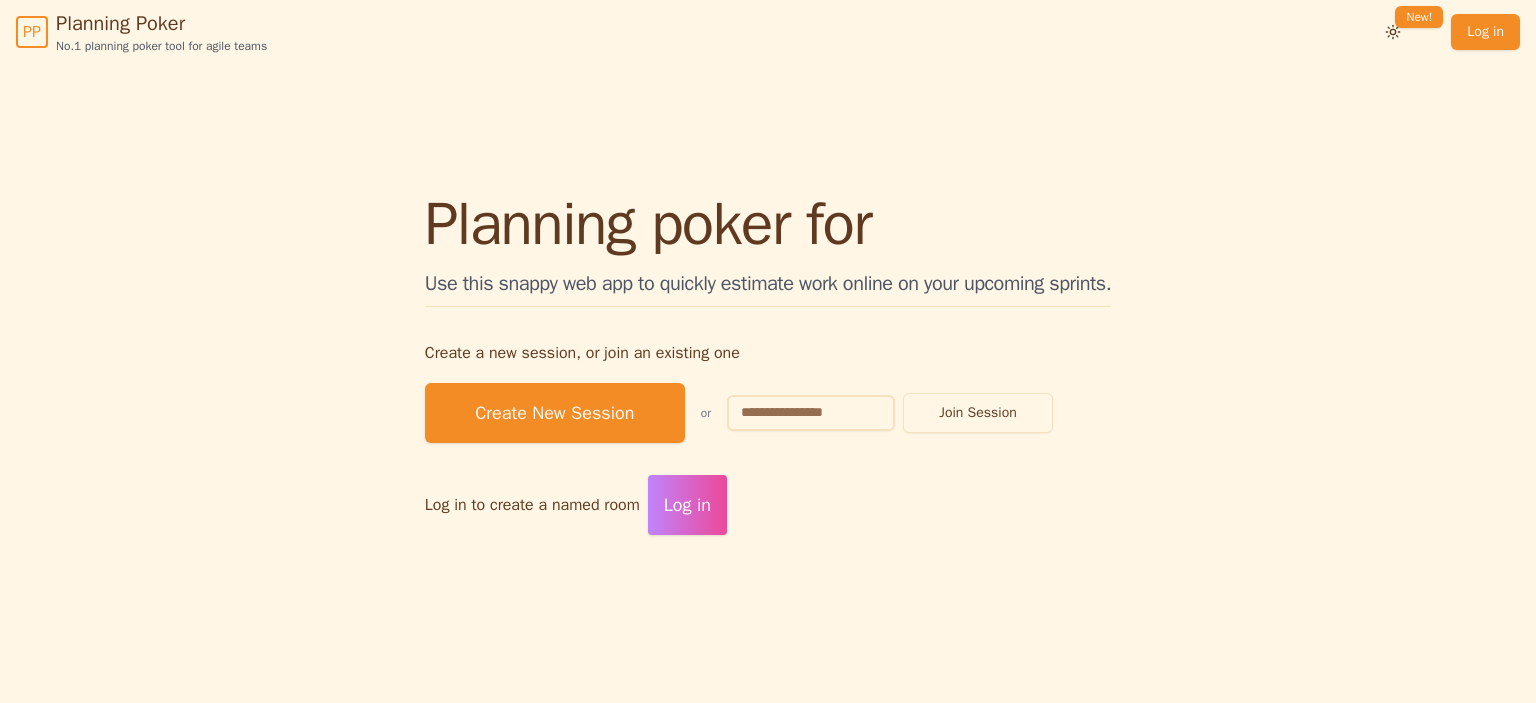 click on "PP Planning Poker No.1 planning poker tool for agile teams Toggle theme New! Log in Menu Planning poker for   epics Use this snappy web app to quickly estimate work online on your upcoming sprints. Create a new session, or join an existing one Create New Session or Join Session Log in to create a named room Log in About us Online Planning Poker Tool Planning poker is an engaging way to improve planning and estimation for remote and in-person teams. As a team, discuss the scope and effort for each task, then compare the anonymous estimates. If there's no agreement, talk it over to understand the work better, and estimate again until everyone agrees. Create Your Own Named Rooms Seamlessly Create and Share Rooms Effortlessly create custom rooms for your team to collaborate on planning and estimation. Share unique URLs like   [DOMAIN_NAME][URL]   to invite your team members and start estimating together. Log in Themes Pick a theme that suits your style. Default Teal Tickle Purple Puddle" at bounding box center (768, 1689) 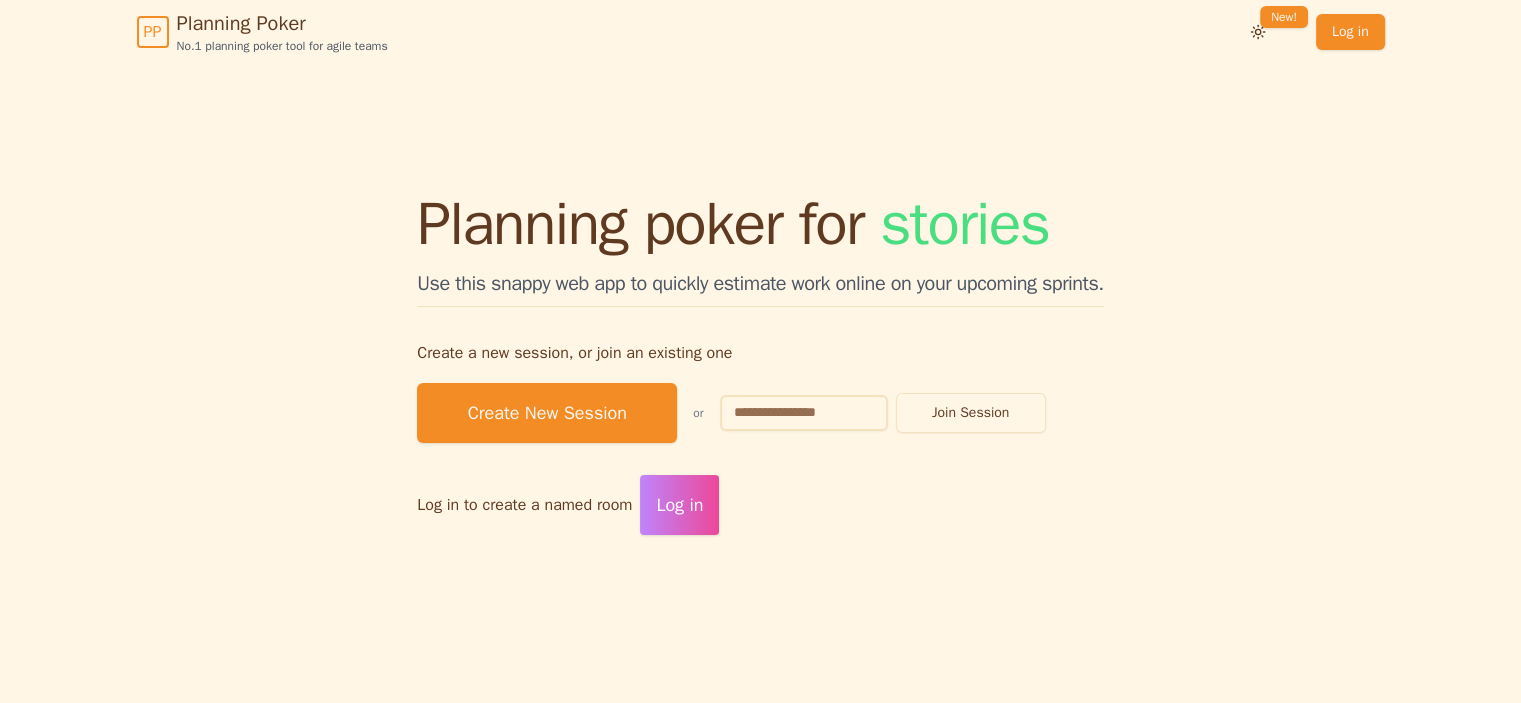 click on "Log in" at bounding box center (679, 505) 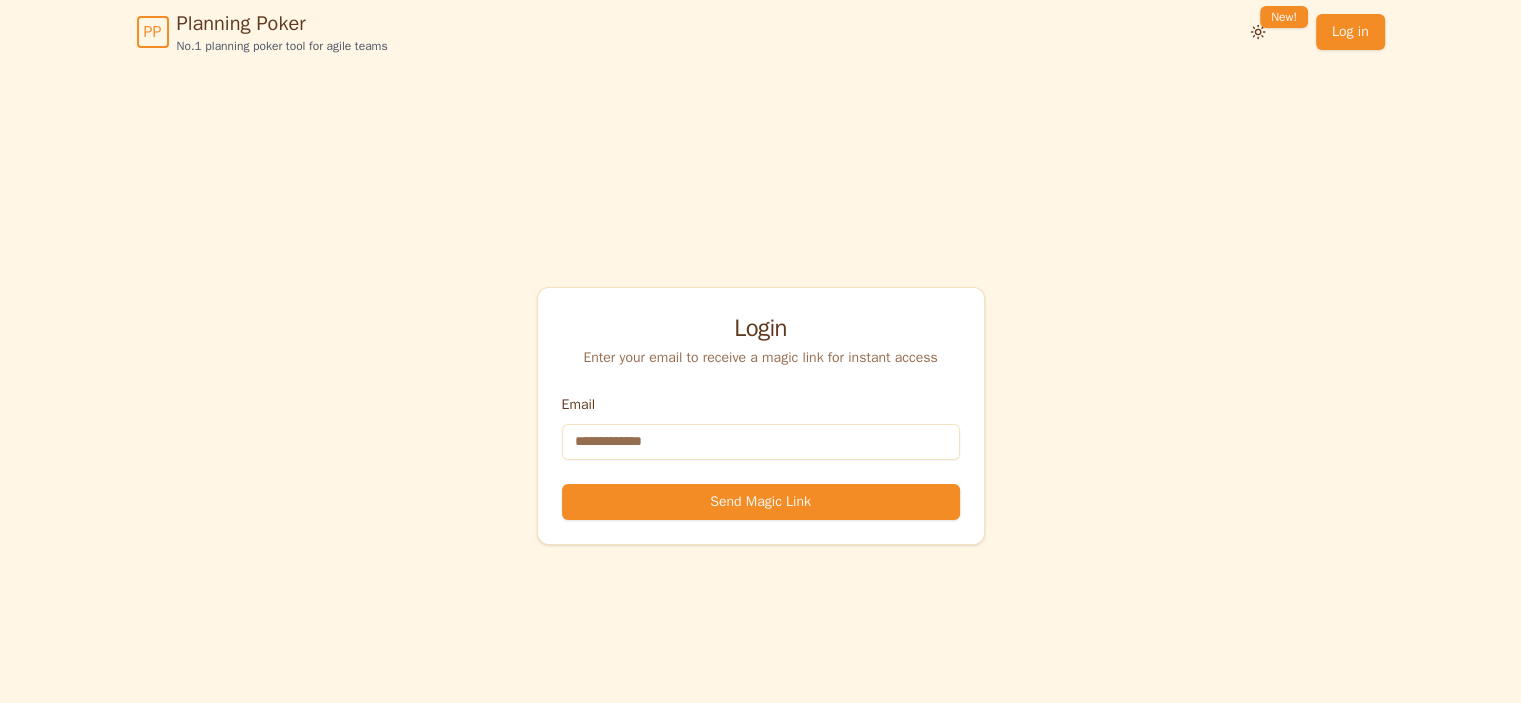 click on "Email" at bounding box center [761, 442] 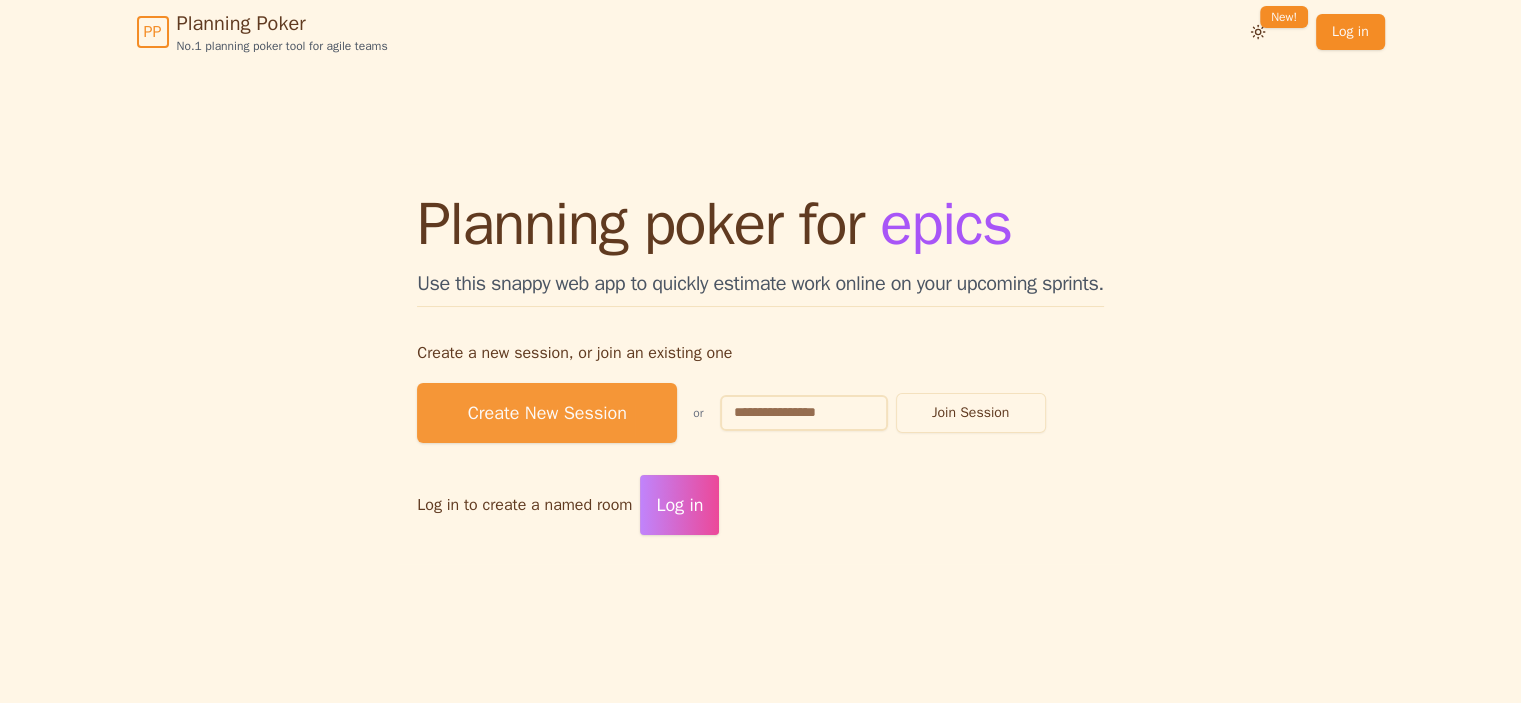 click on "Create New Session" at bounding box center (547, 413) 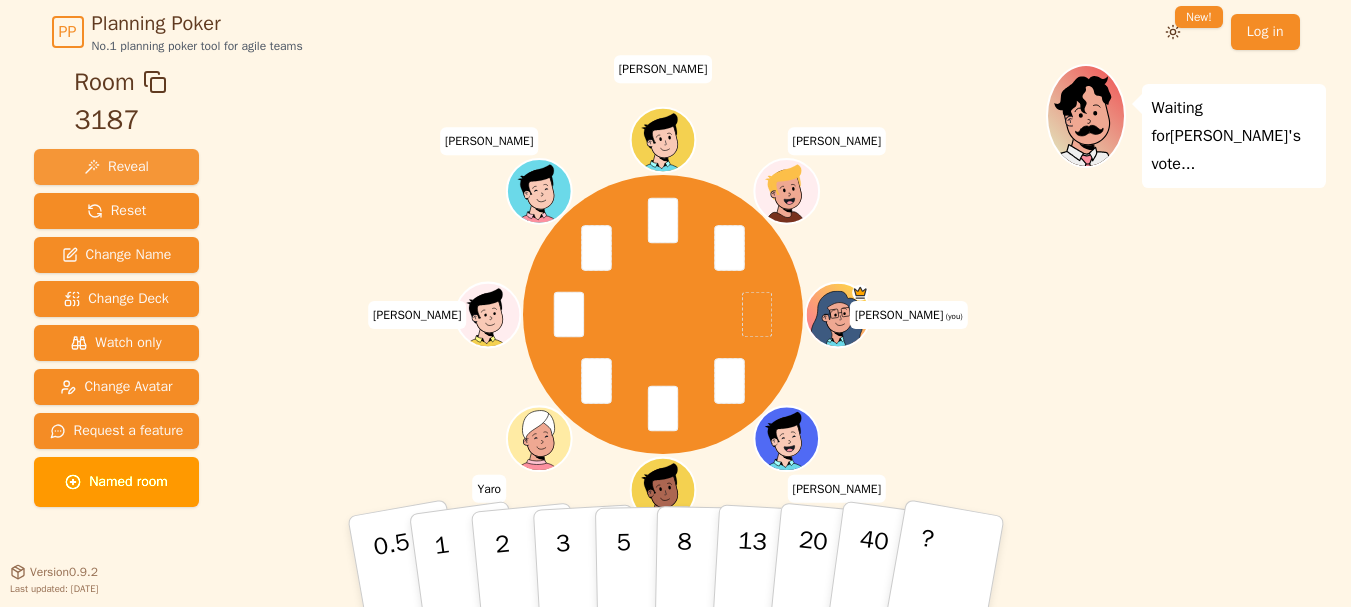 click on "Reveal" at bounding box center (116, 167) 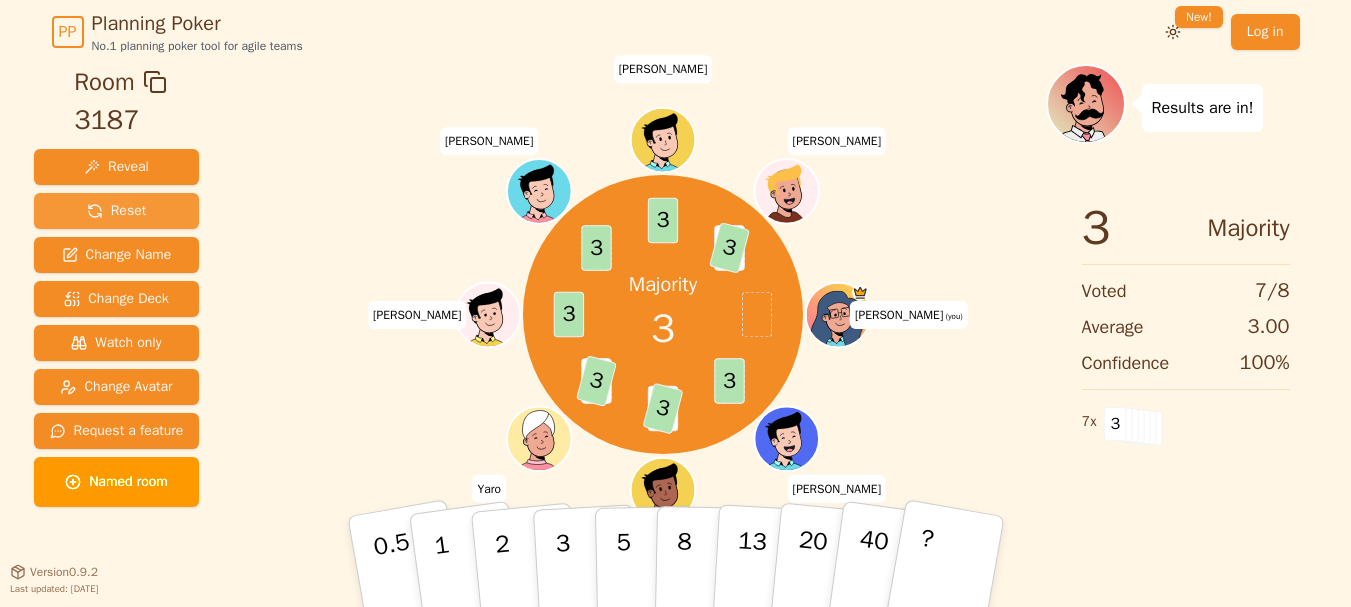 click on "Reset" at bounding box center (117, 211) 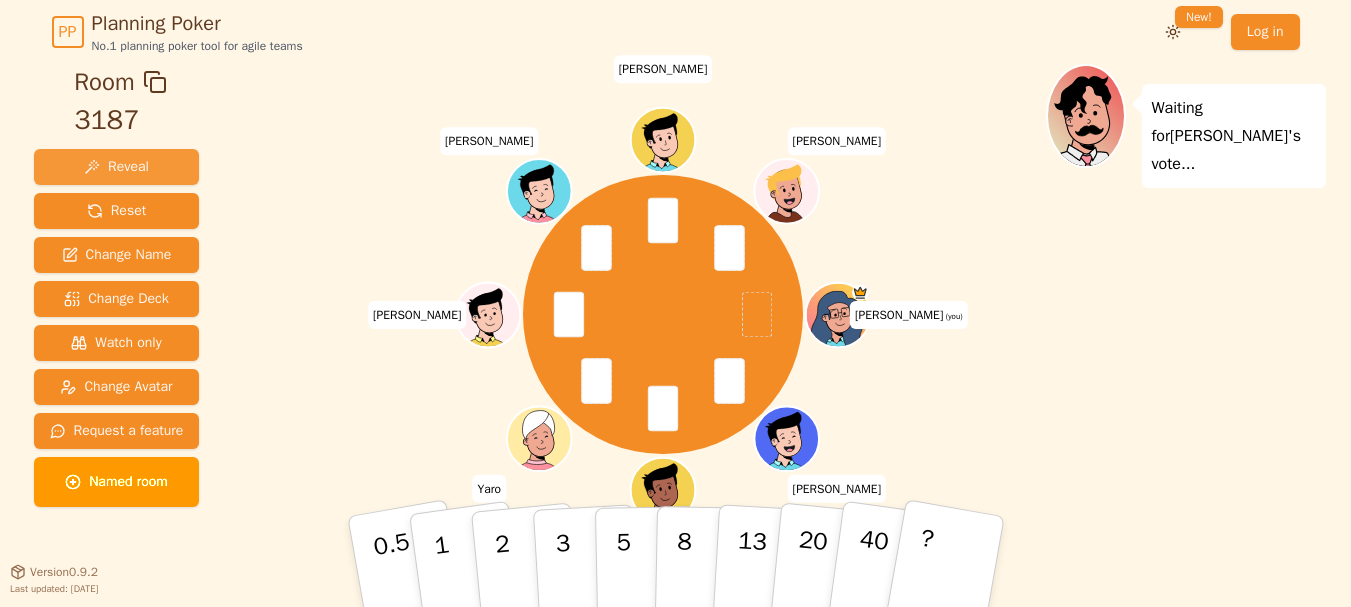 click on "Reveal" at bounding box center (117, 167) 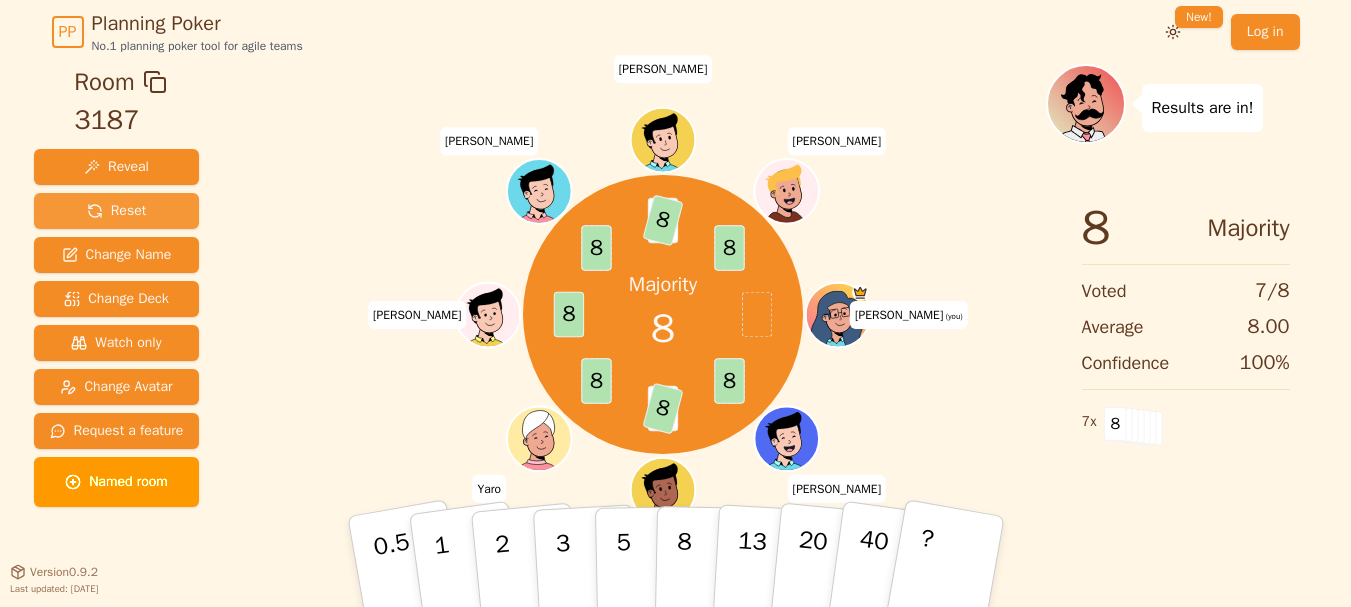 click on "Reset" at bounding box center [117, 211] 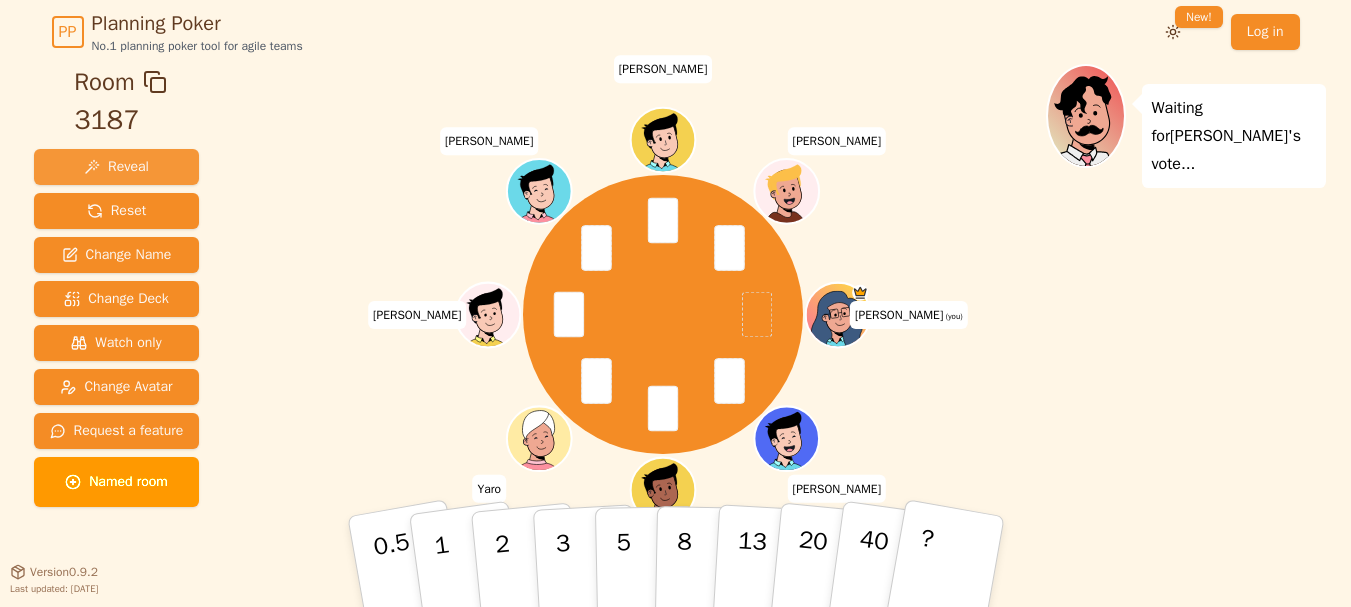 click on "Reveal" at bounding box center [117, 167] 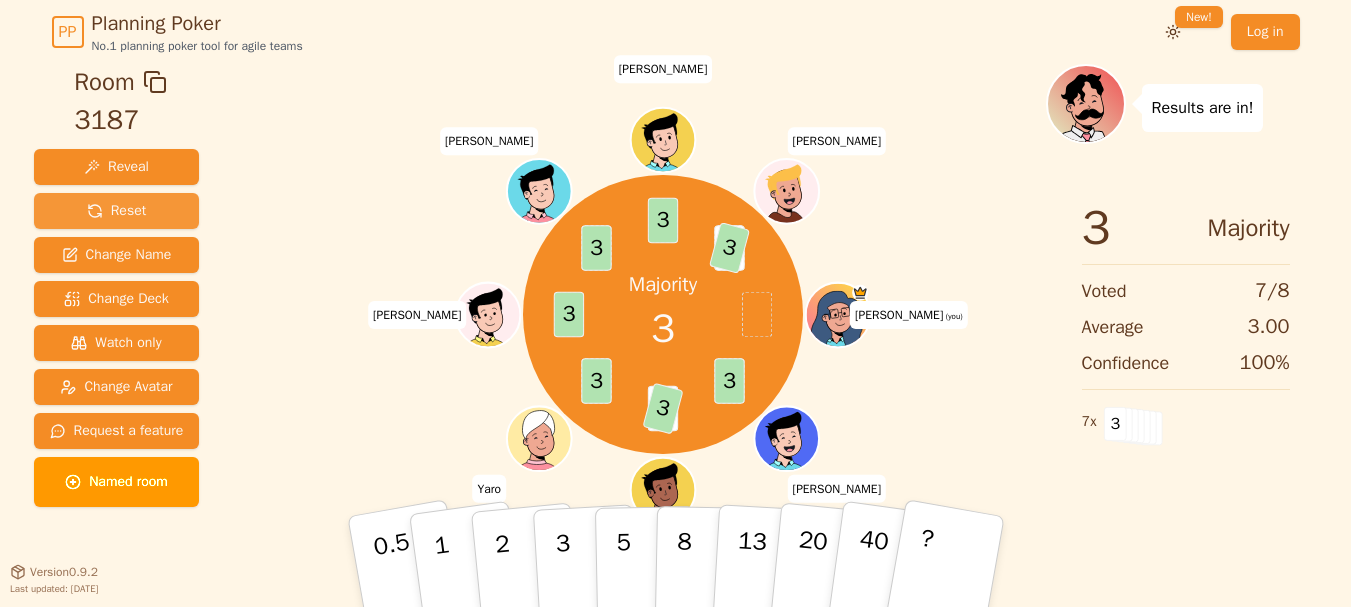 click on "Reset" at bounding box center [117, 211] 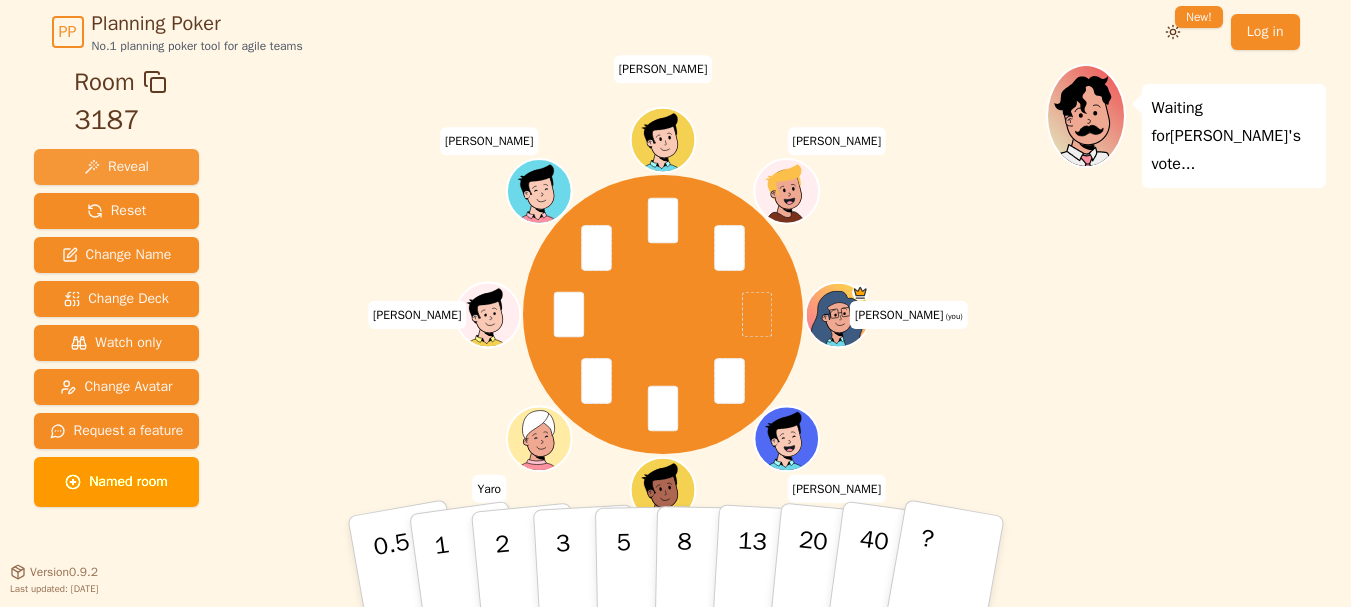 click on "Reveal" at bounding box center [117, 167] 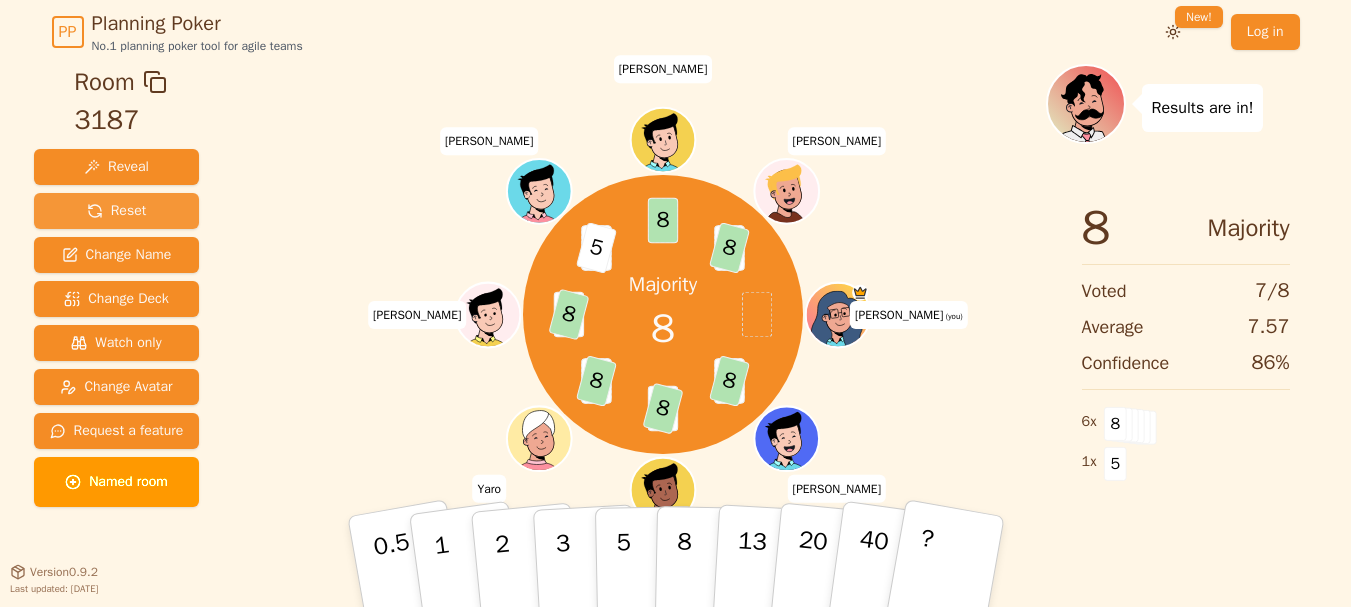 click on "Reset" at bounding box center (117, 211) 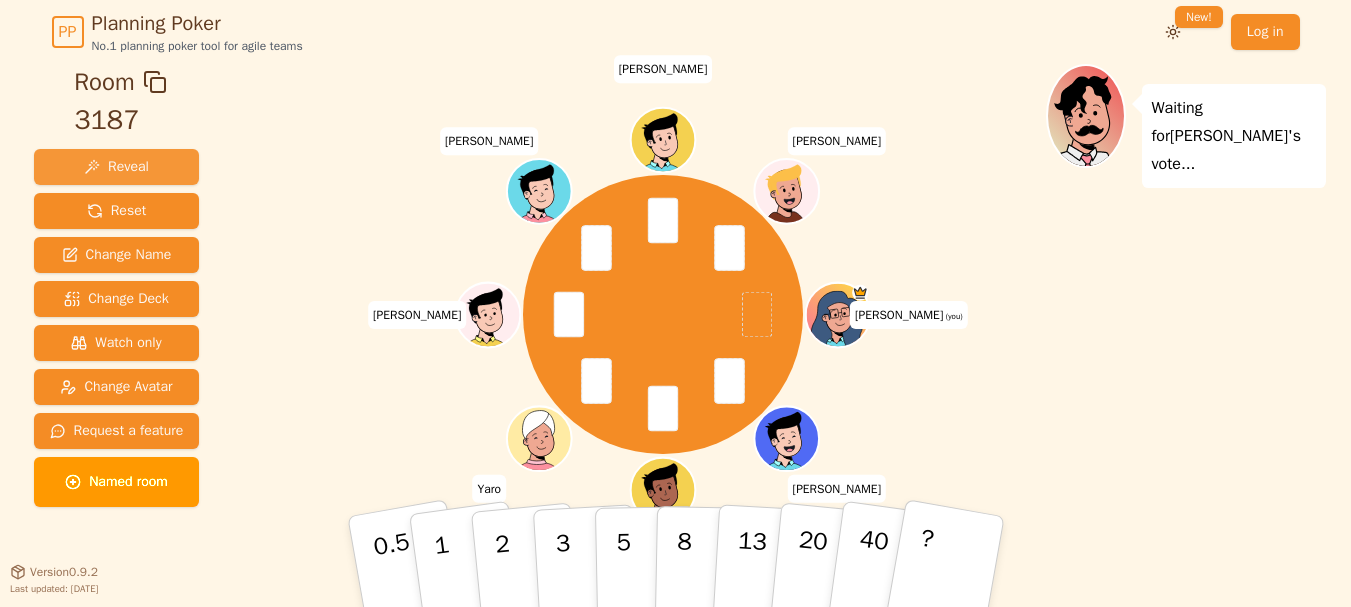 click on "Reveal" at bounding box center [116, 167] 